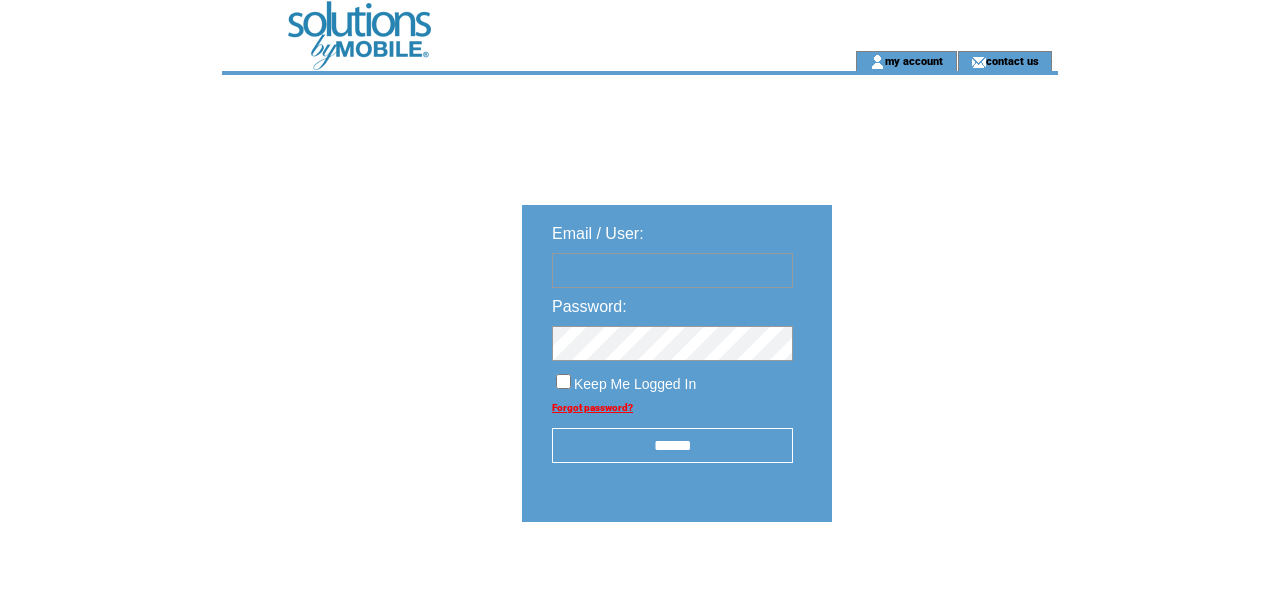 scroll, scrollTop: 0, scrollLeft: 0, axis: both 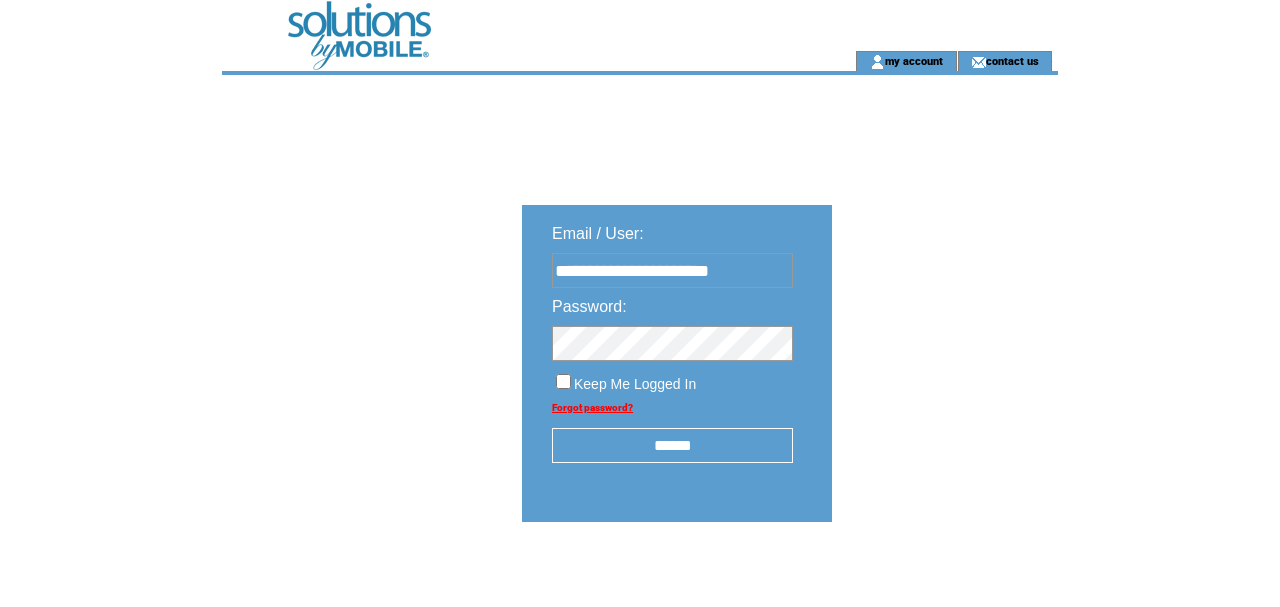 click on "******" at bounding box center (672, 445) 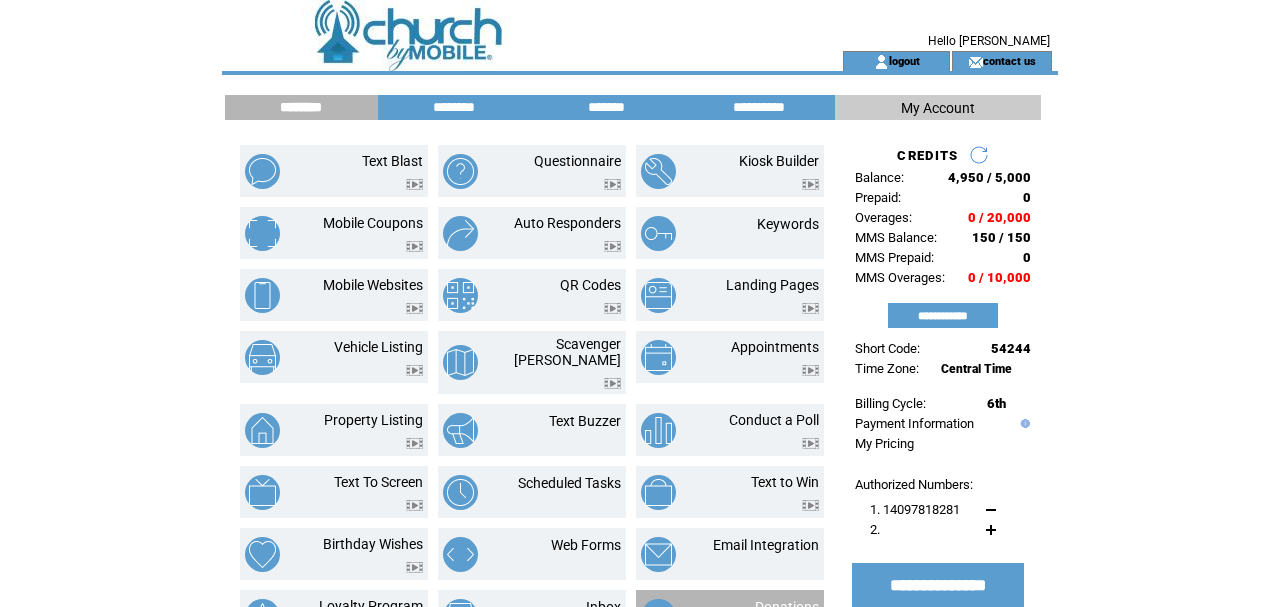 click at bounding box center [787, 618] 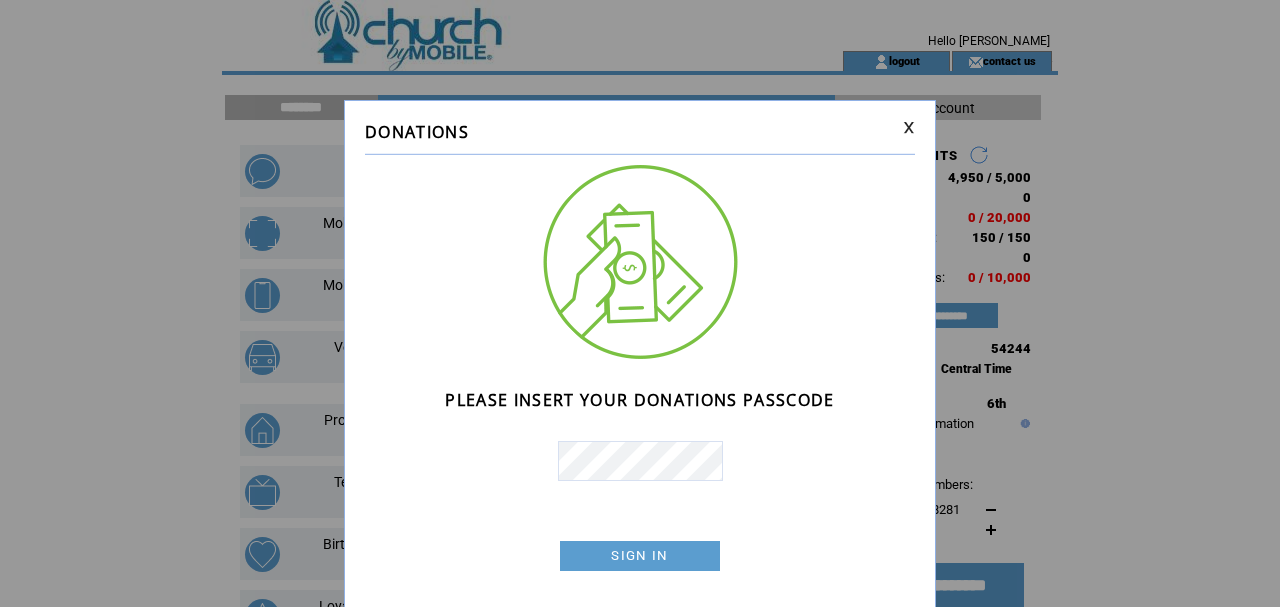 scroll, scrollTop: 0, scrollLeft: 0, axis: both 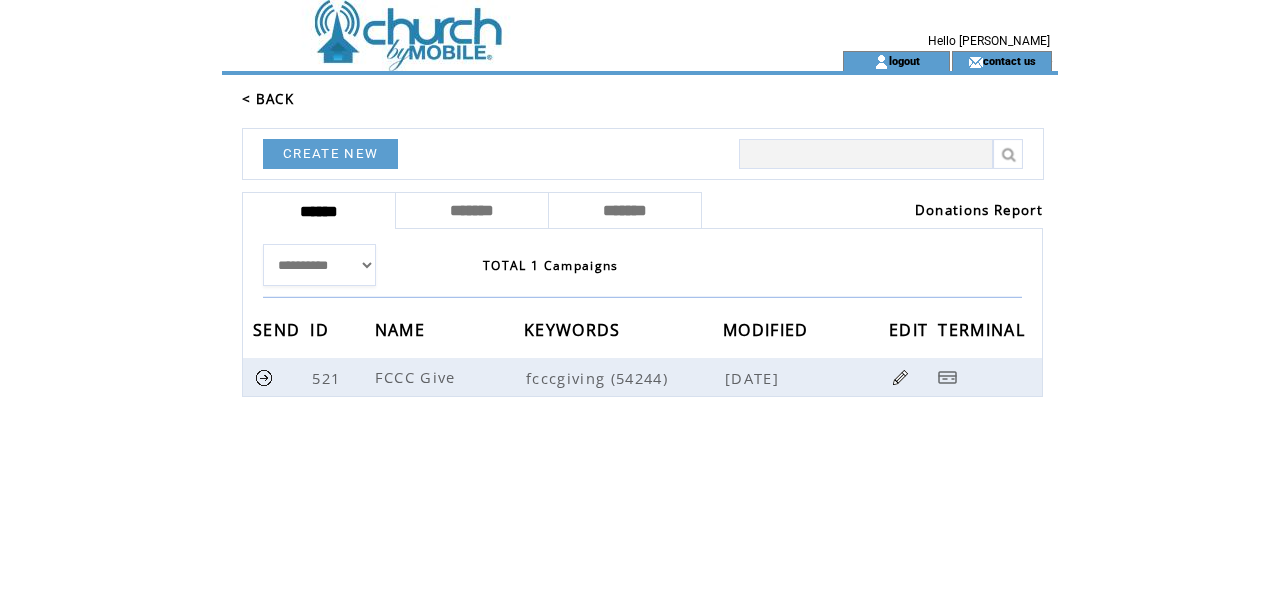 click on "Donations Report" at bounding box center [979, 210] 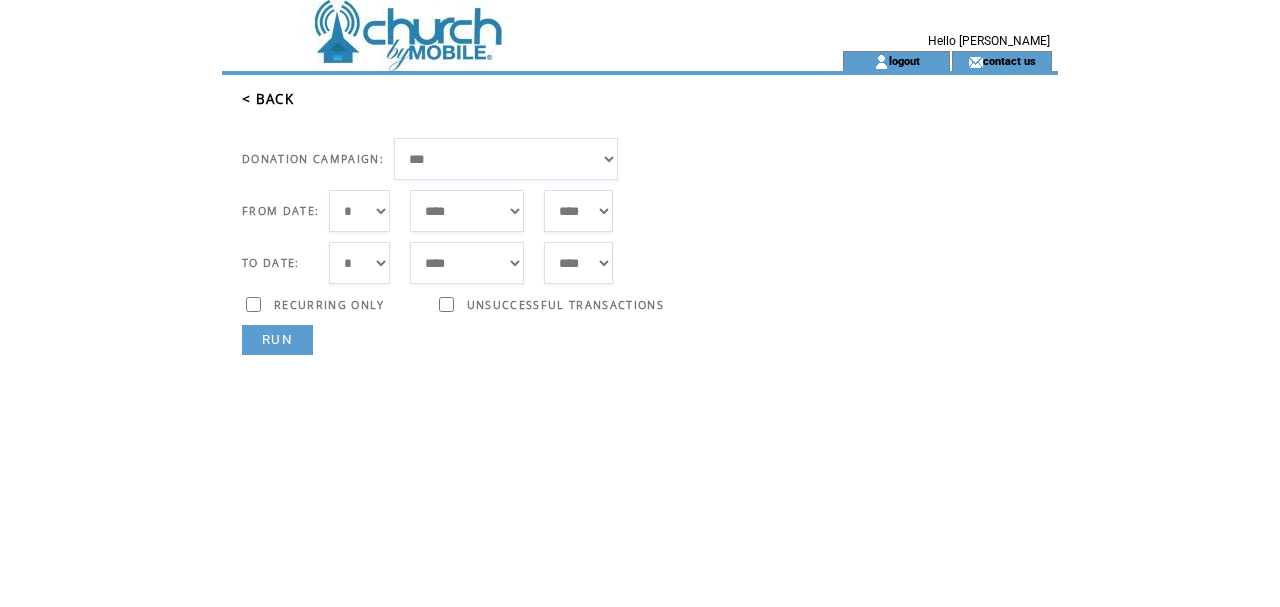 scroll, scrollTop: 0, scrollLeft: 0, axis: both 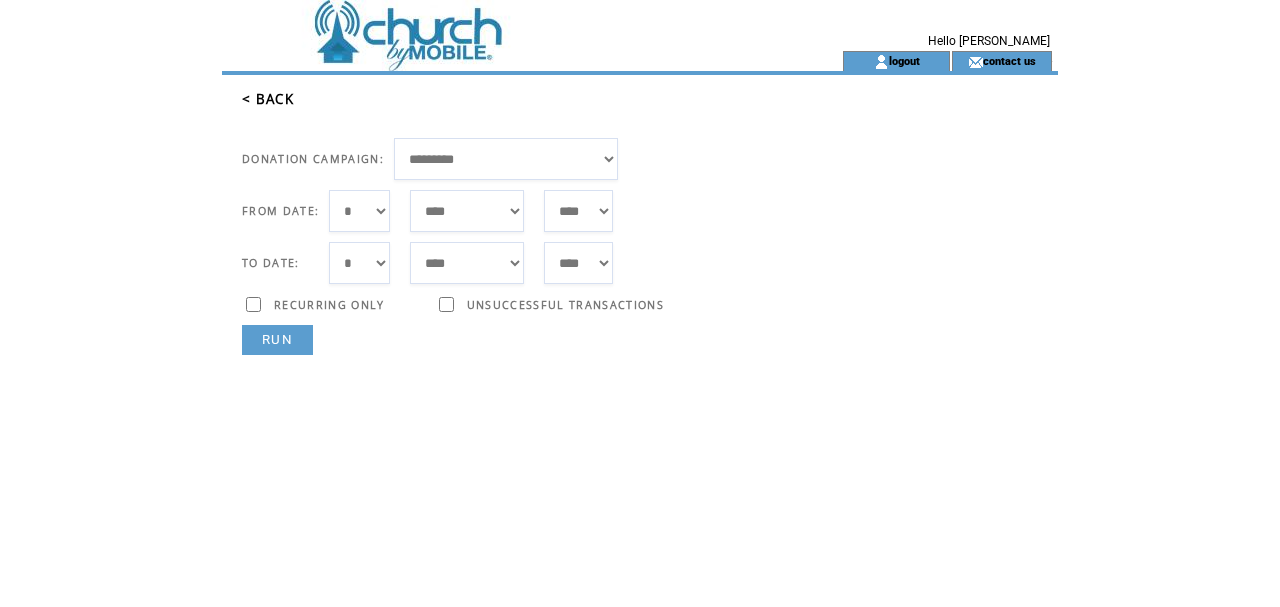 click at bounding box center [496, 25] 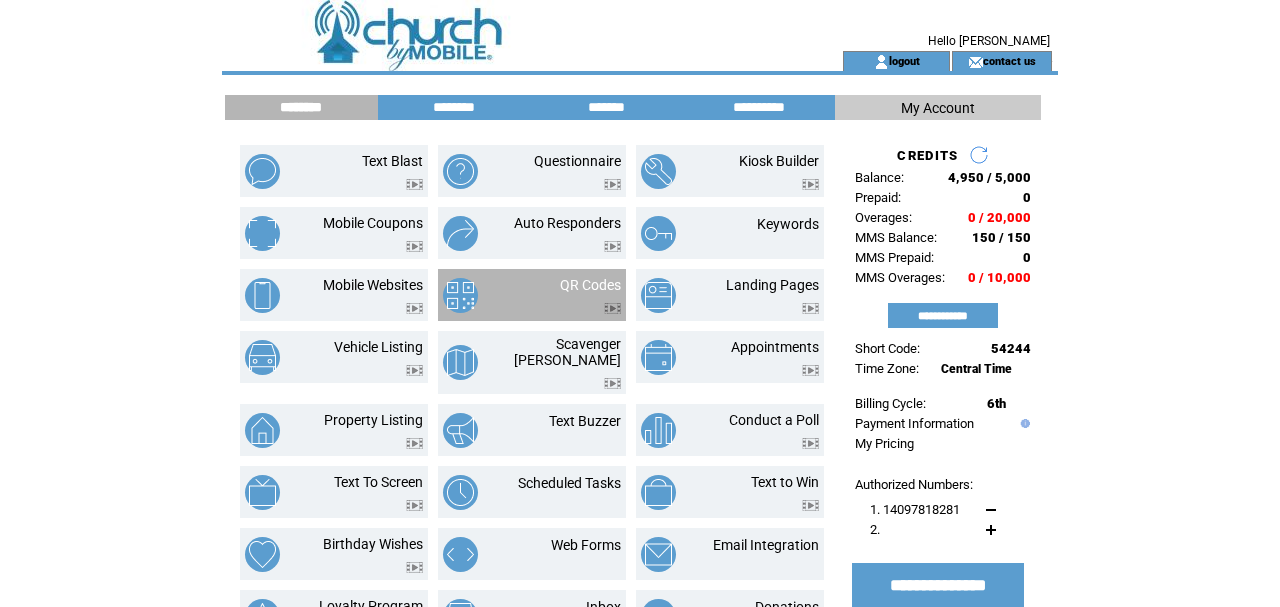 scroll, scrollTop: 0, scrollLeft: 0, axis: both 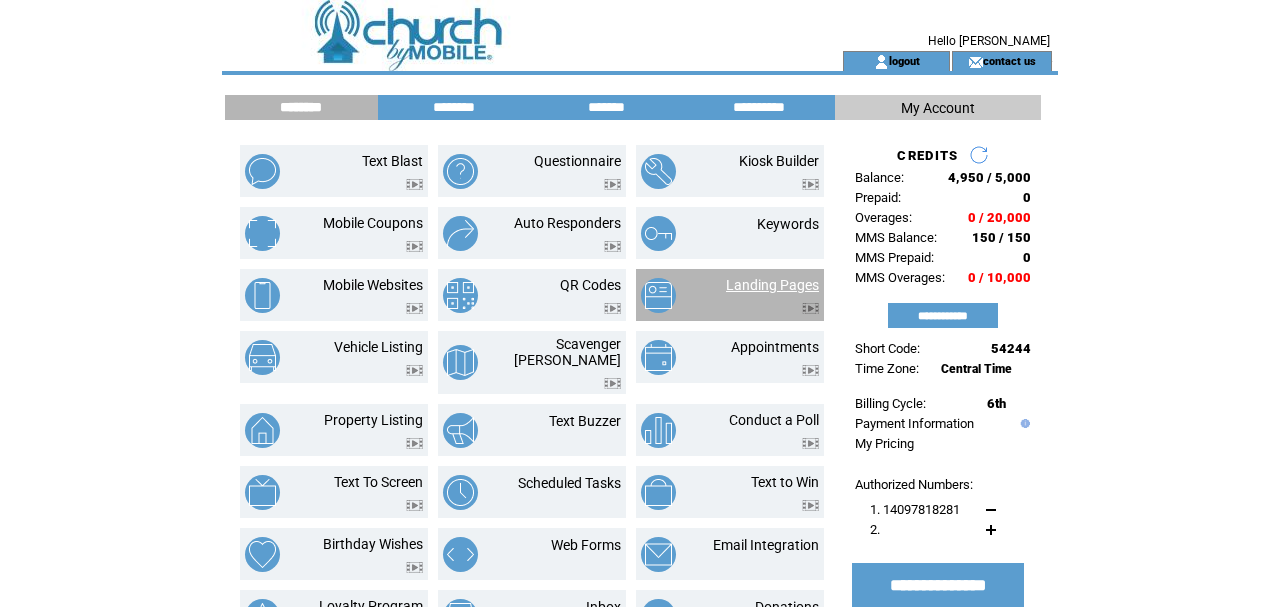 click on "Landing Pages" at bounding box center [772, 285] 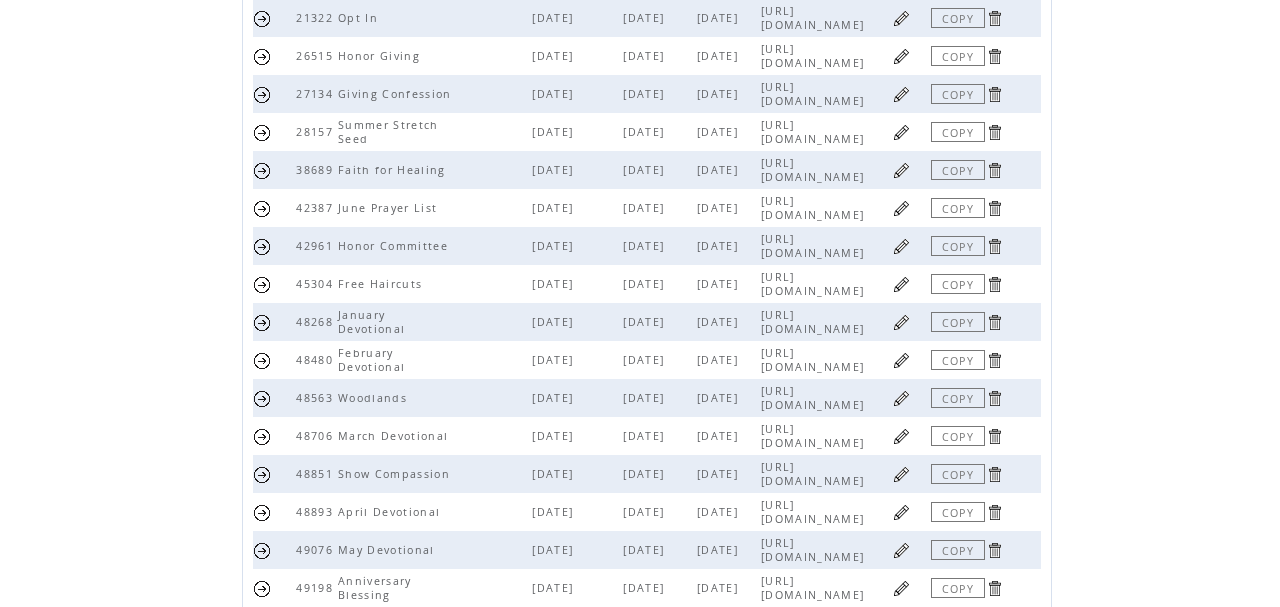scroll, scrollTop: 435, scrollLeft: 0, axis: vertical 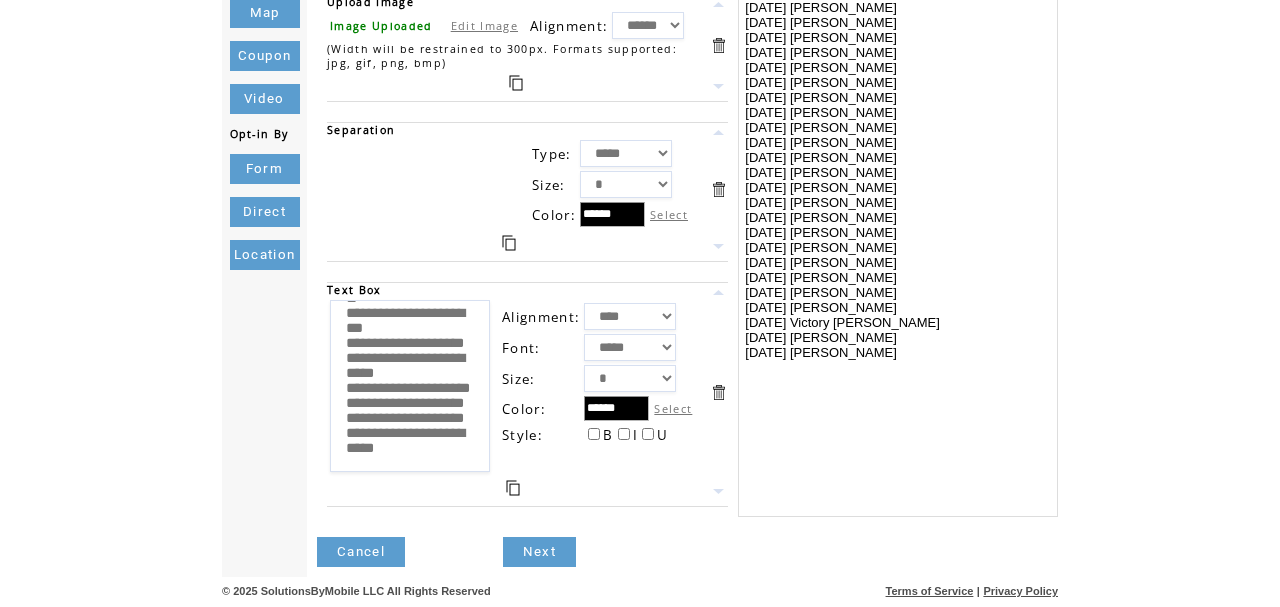 drag, startPoint x: 340, startPoint y: 310, endPoint x: 348, endPoint y: 618, distance: 308.10388 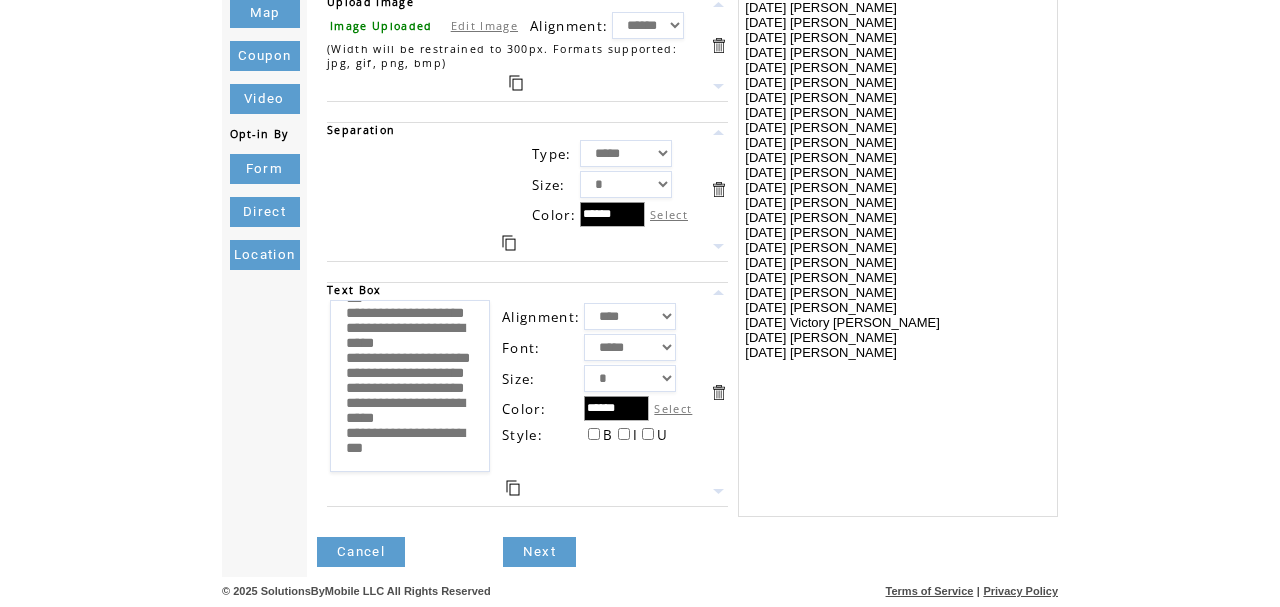 scroll, scrollTop: 1120, scrollLeft: 0, axis: vertical 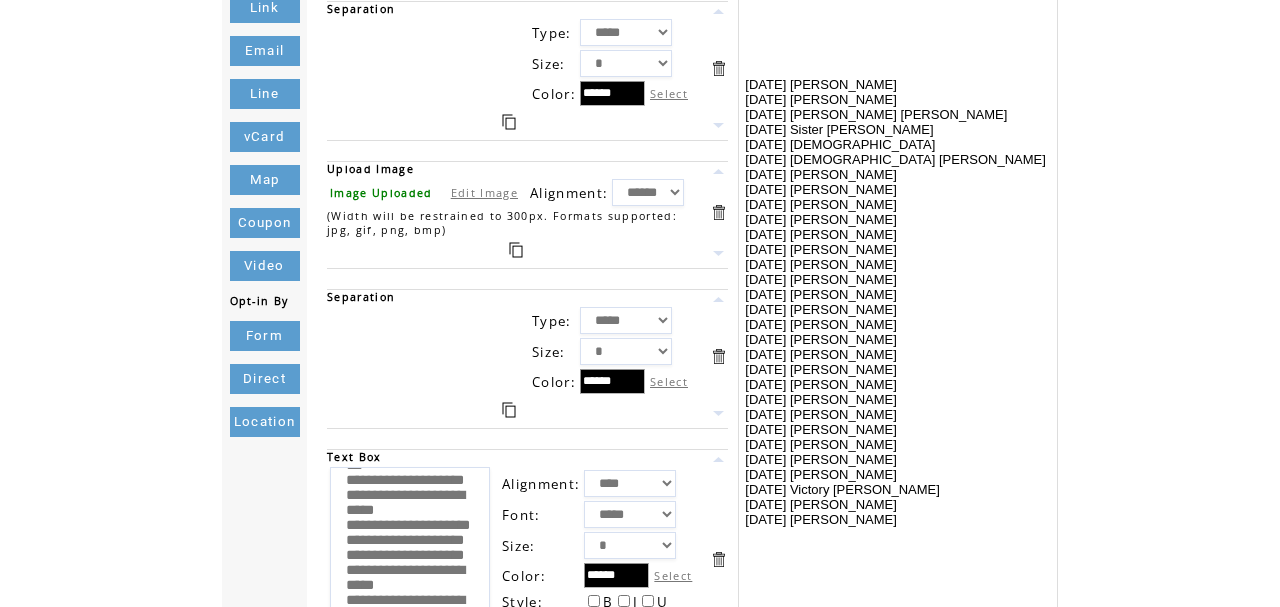 type on "**********" 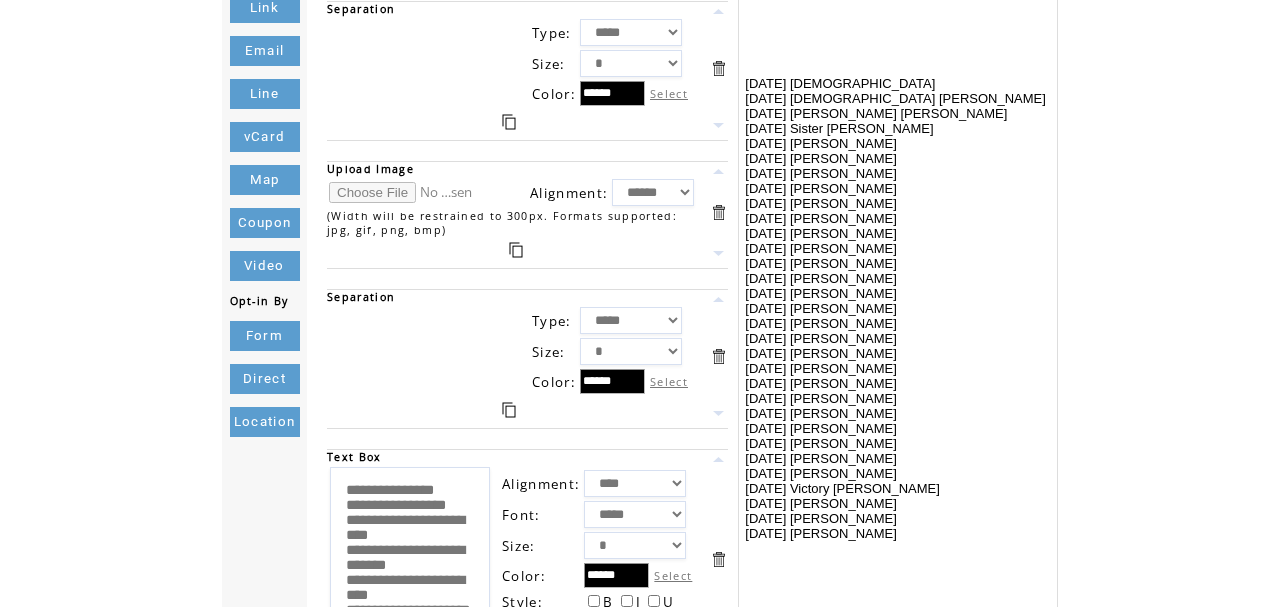 click at bounding box center [404, 192] 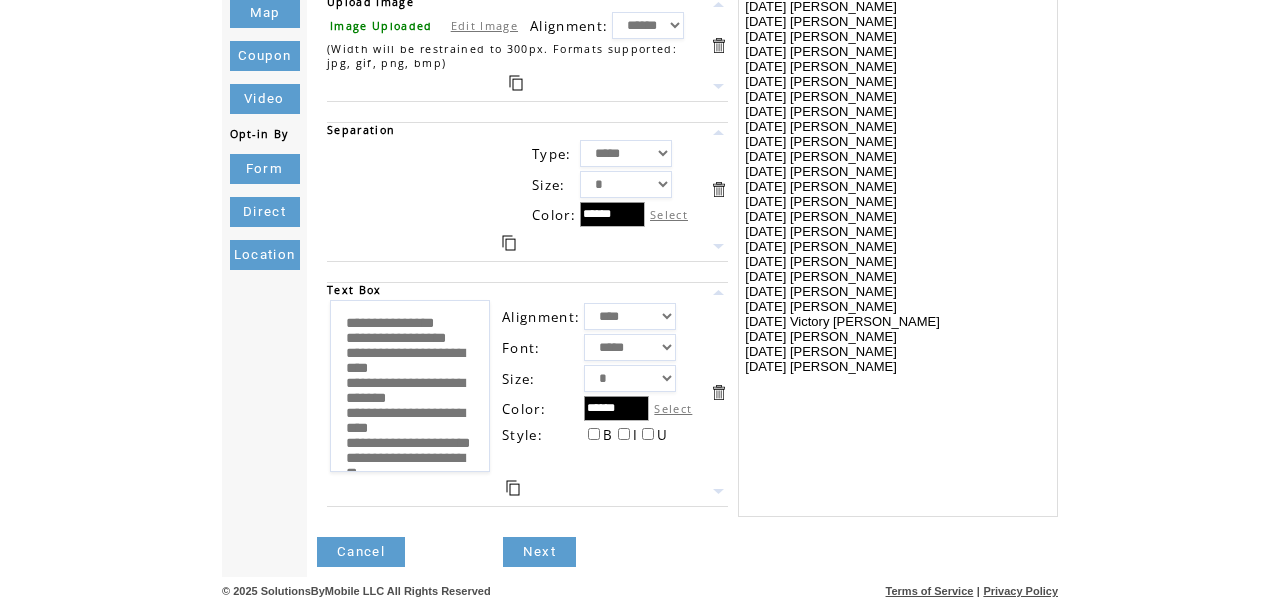 scroll, scrollTop: 398, scrollLeft: 0, axis: vertical 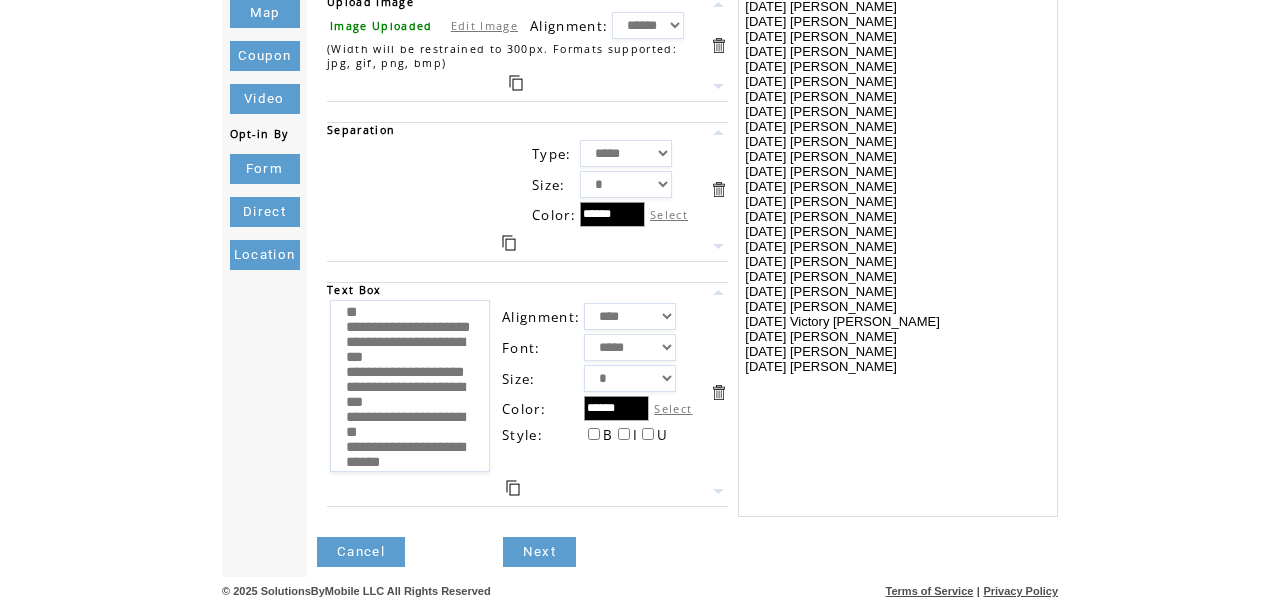click on "Next" at bounding box center [539, 552] 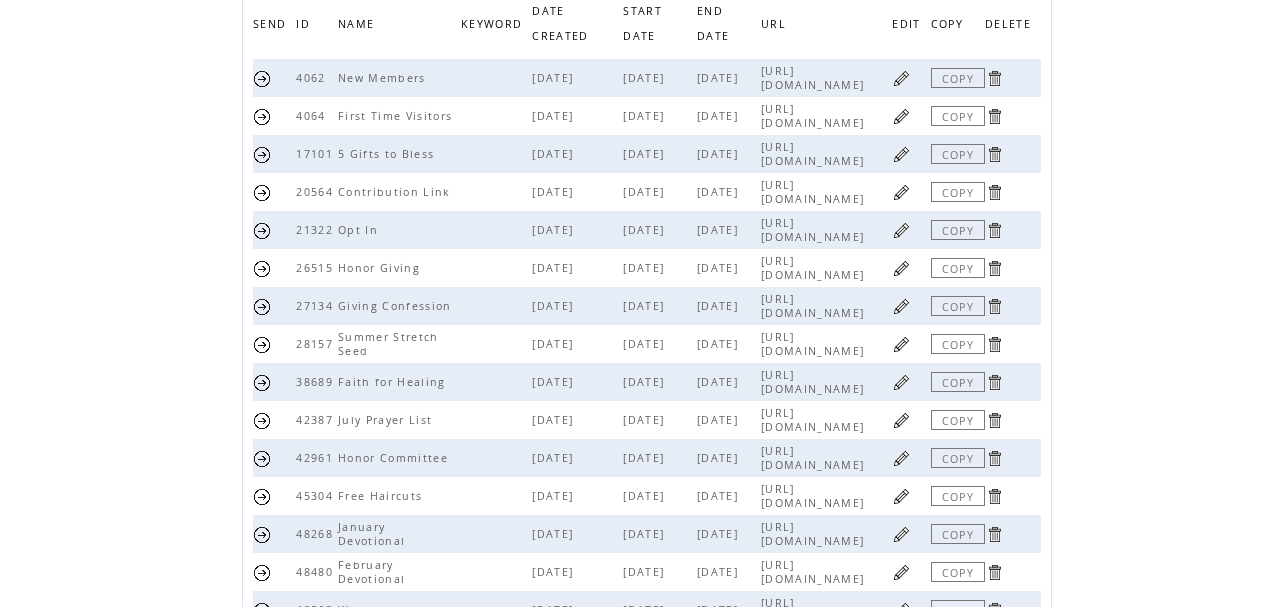 scroll, scrollTop: 230, scrollLeft: 0, axis: vertical 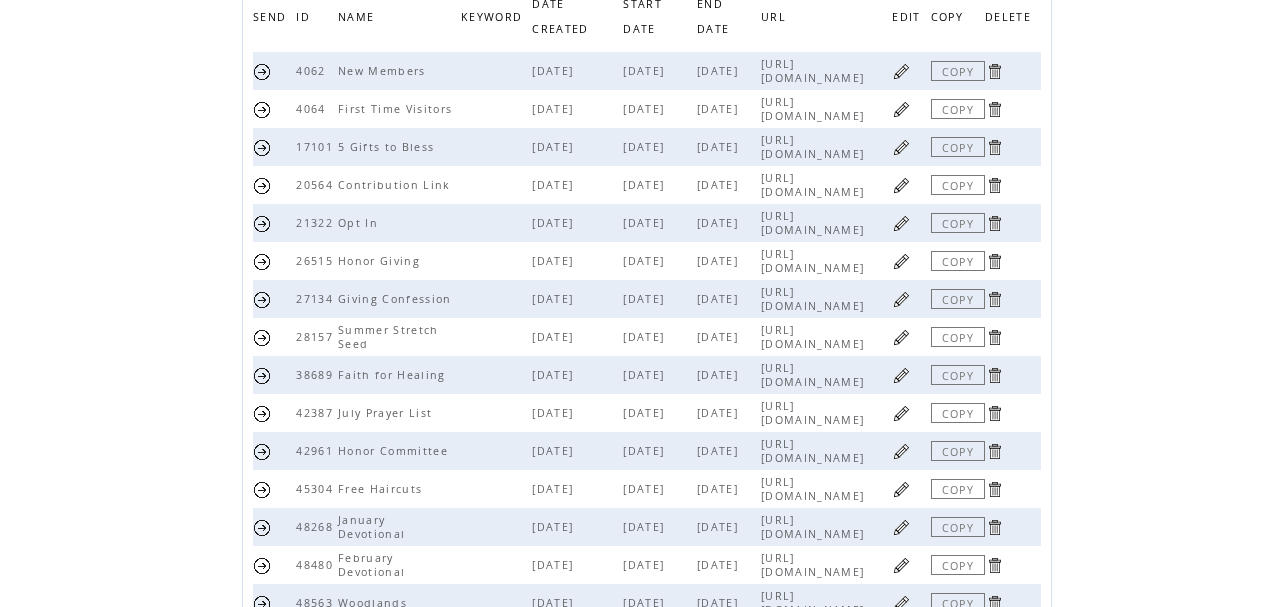 click at bounding box center (262, 413) 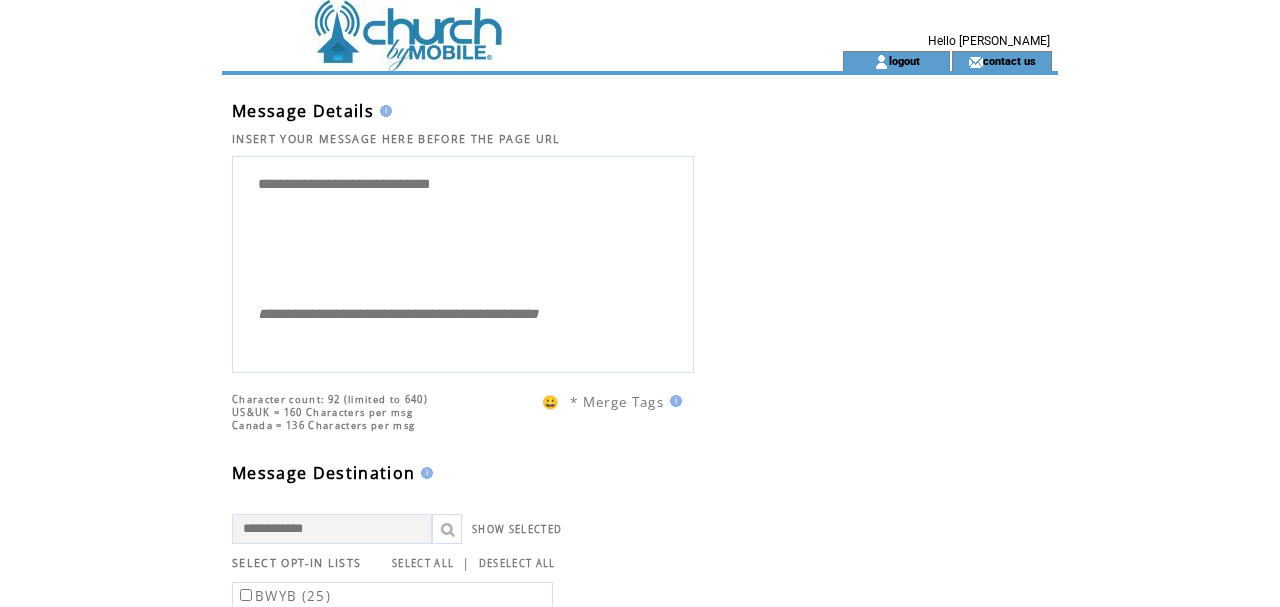 scroll, scrollTop: 0, scrollLeft: 0, axis: both 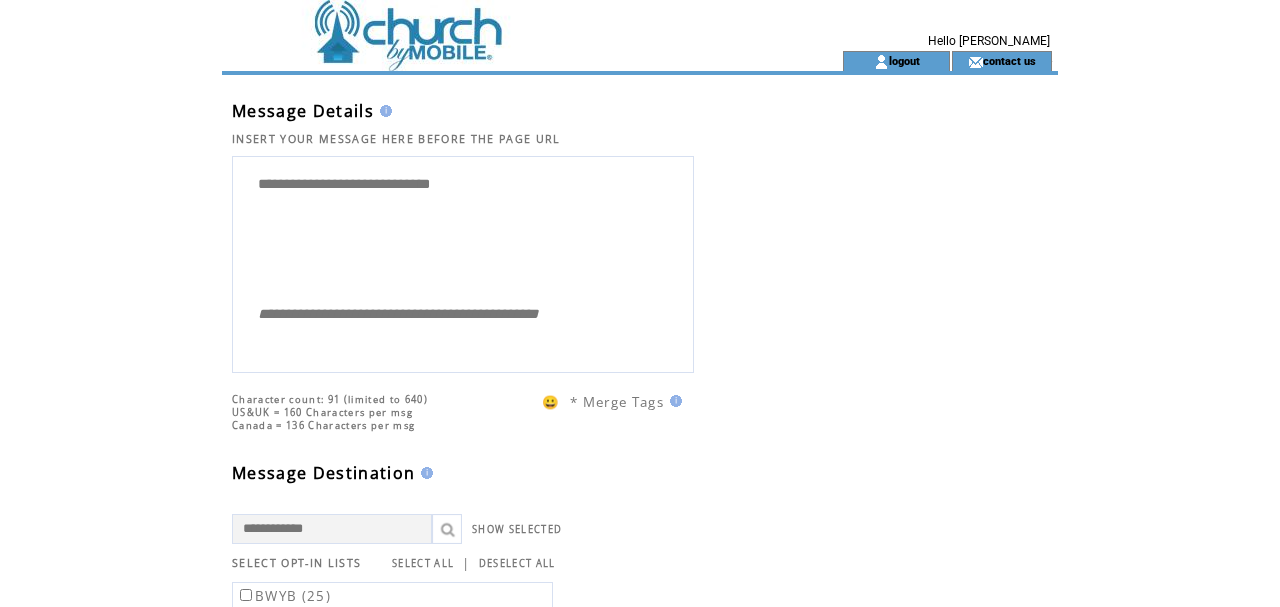 drag, startPoint x: 484, startPoint y: 190, endPoint x: 228, endPoint y: 174, distance: 256.4995 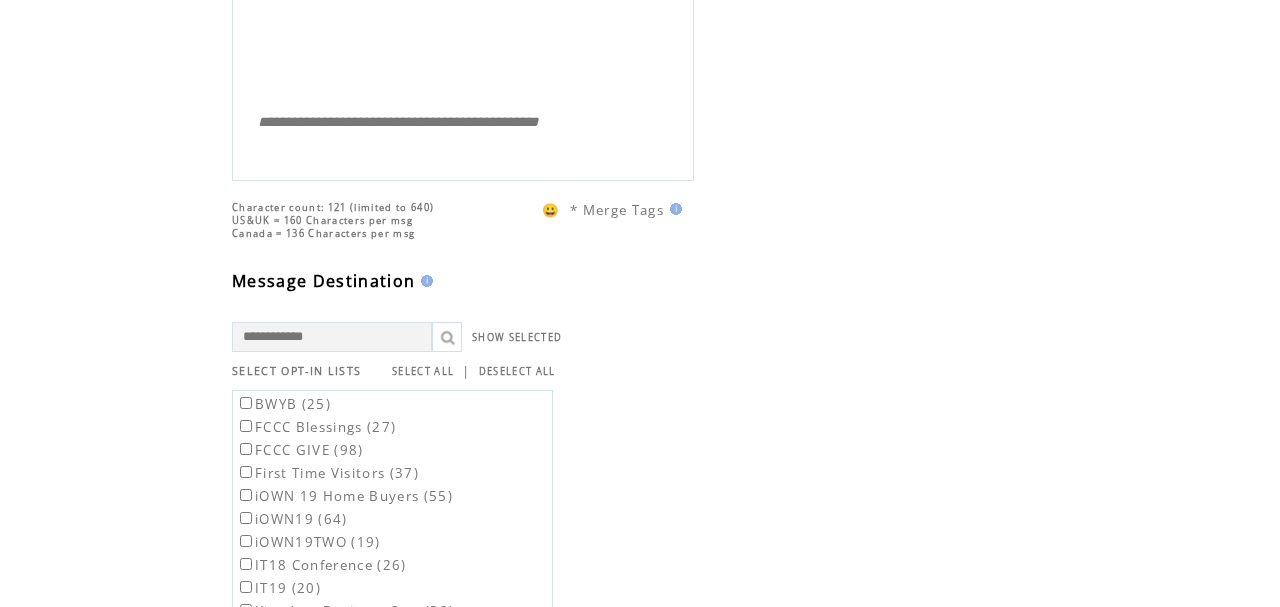 scroll, scrollTop: 195, scrollLeft: 0, axis: vertical 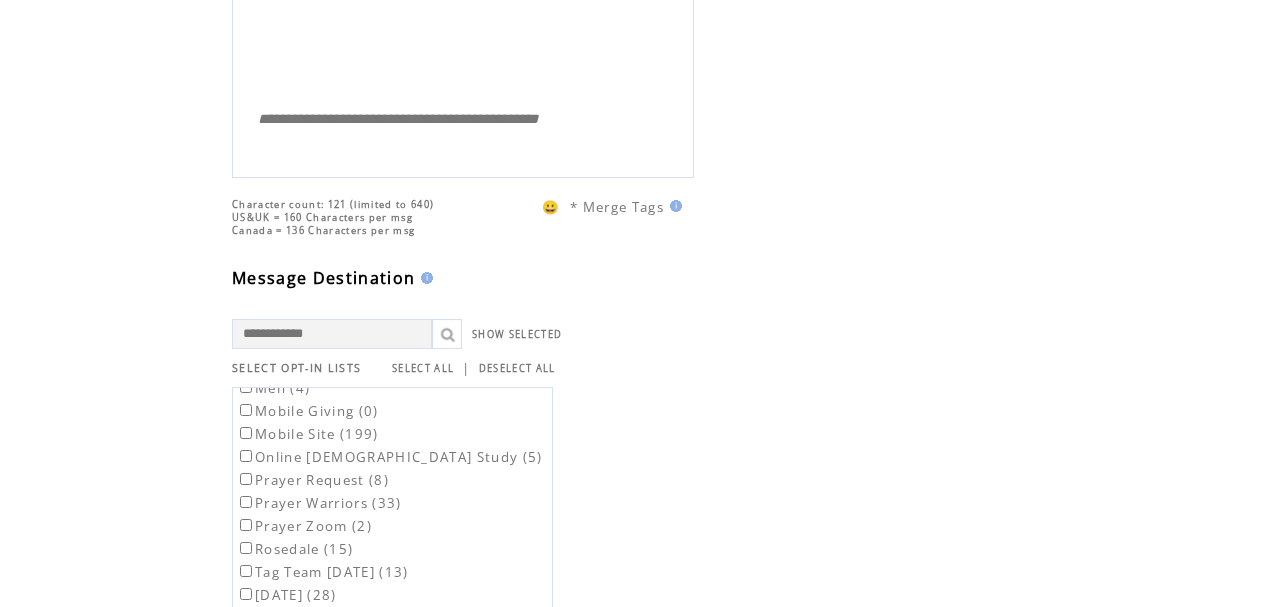 type on "**********" 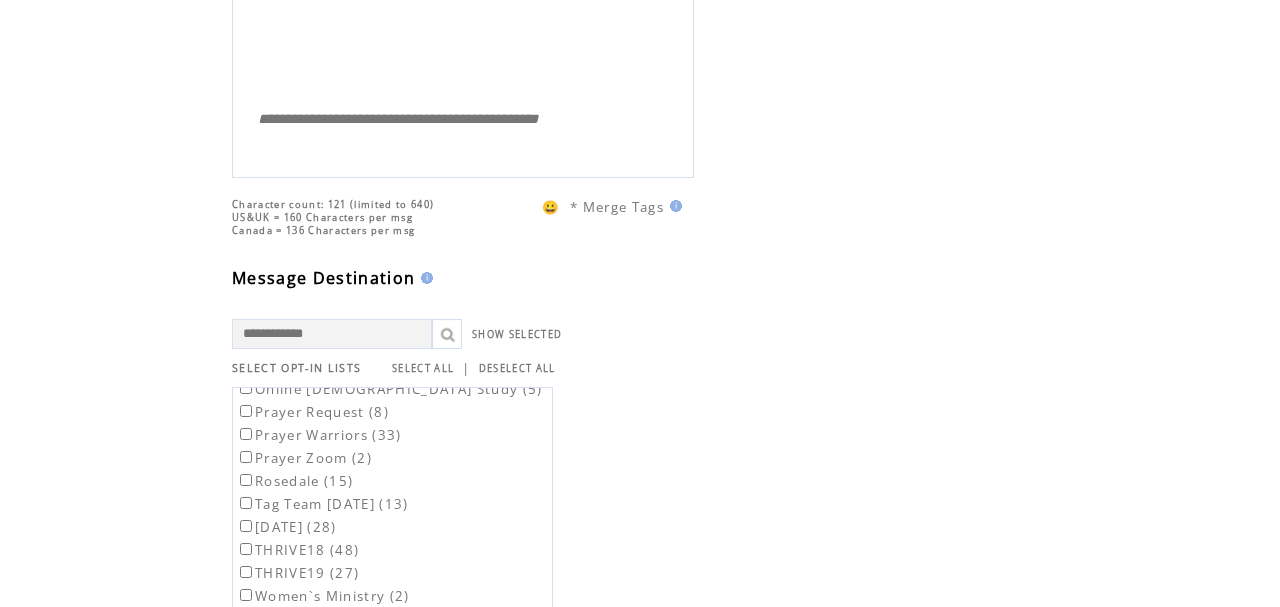 scroll, scrollTop: 357, scrollLeft: 0, axis: vertical 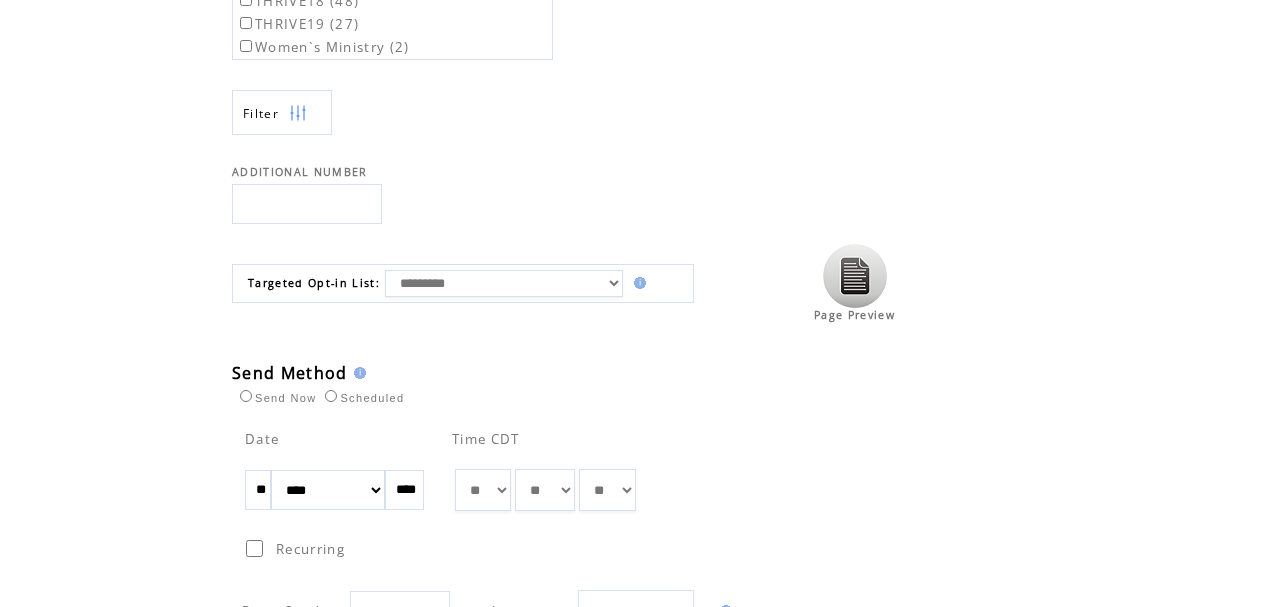 select on "*" 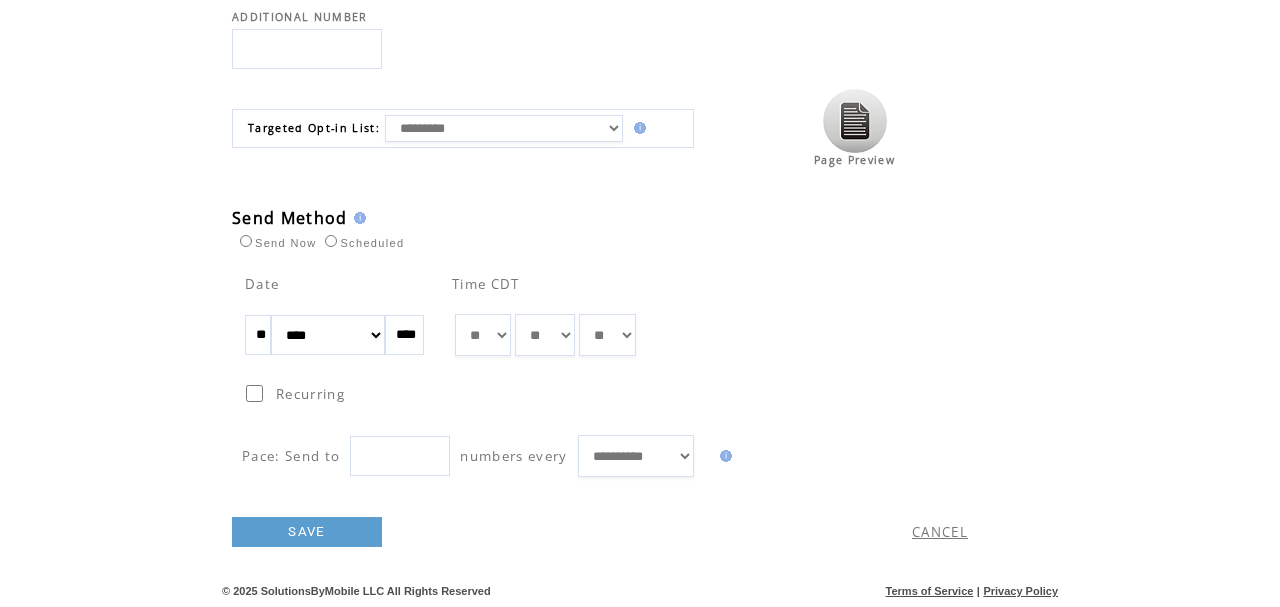 scroll, scrollTop: 900, scrollLeft: 0, axis: vertical 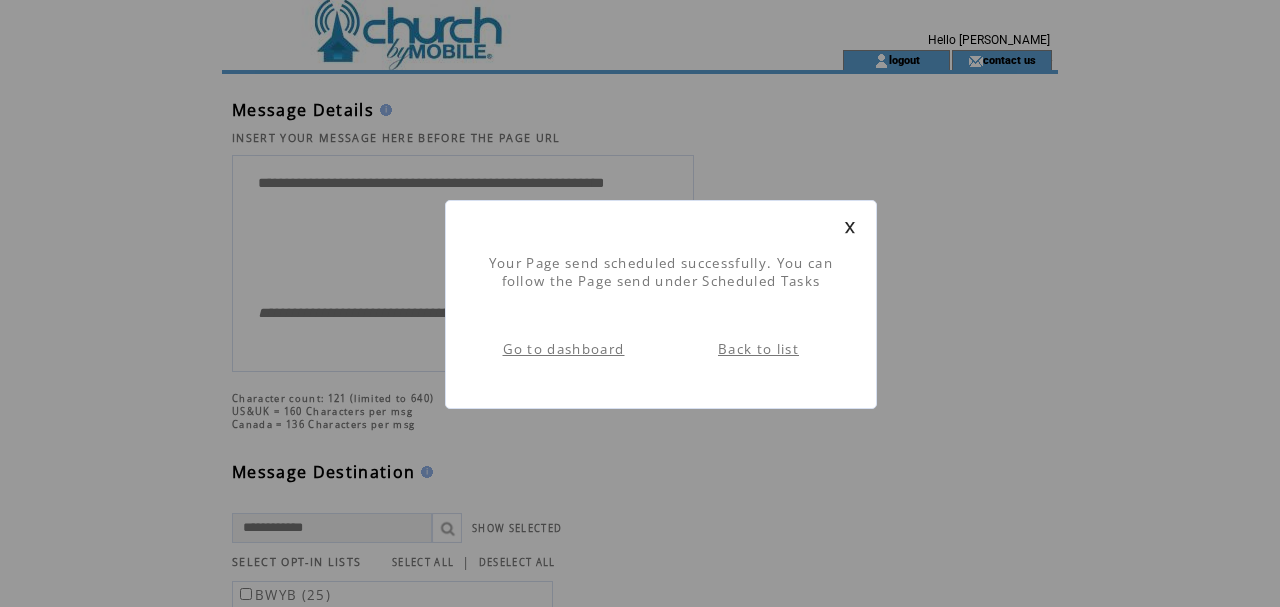 click at bounding box center [850, 227] 